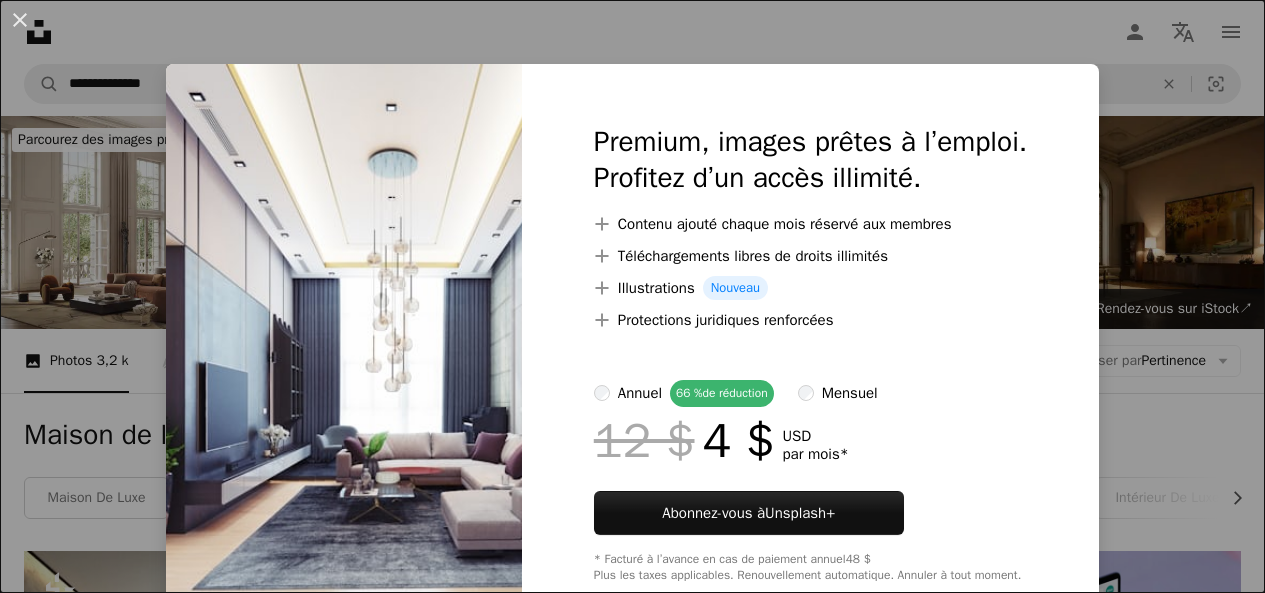 scroll, scrollTop: 1520, scrollLeft: 0, axis: vertical 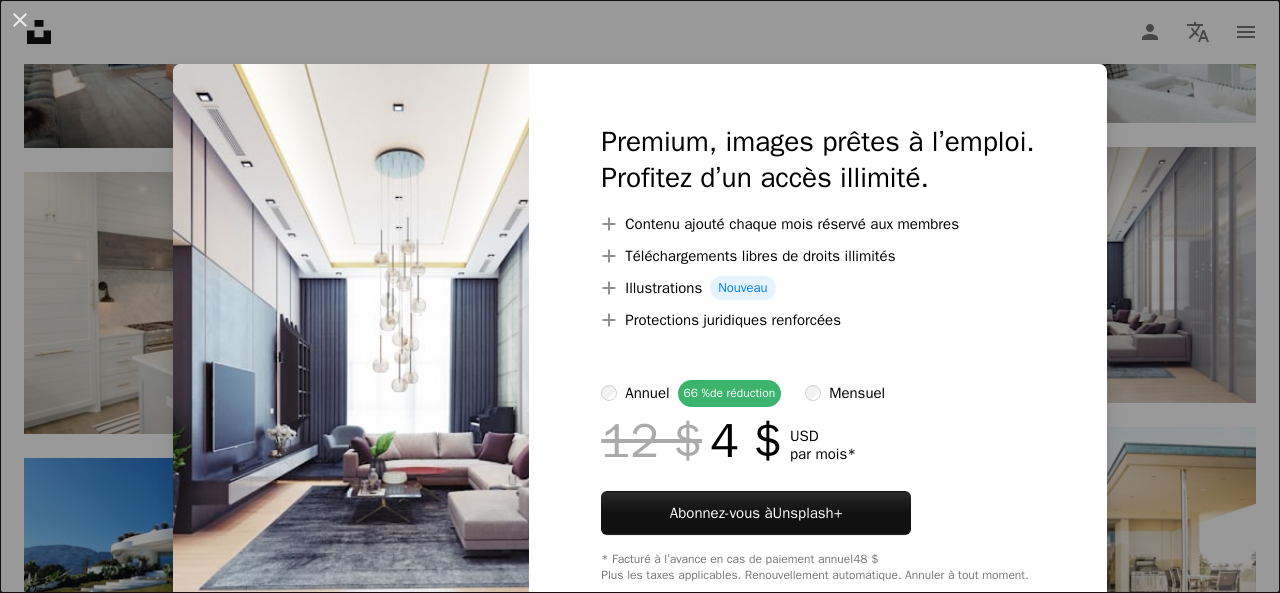 click at bounding box center [351, 353] 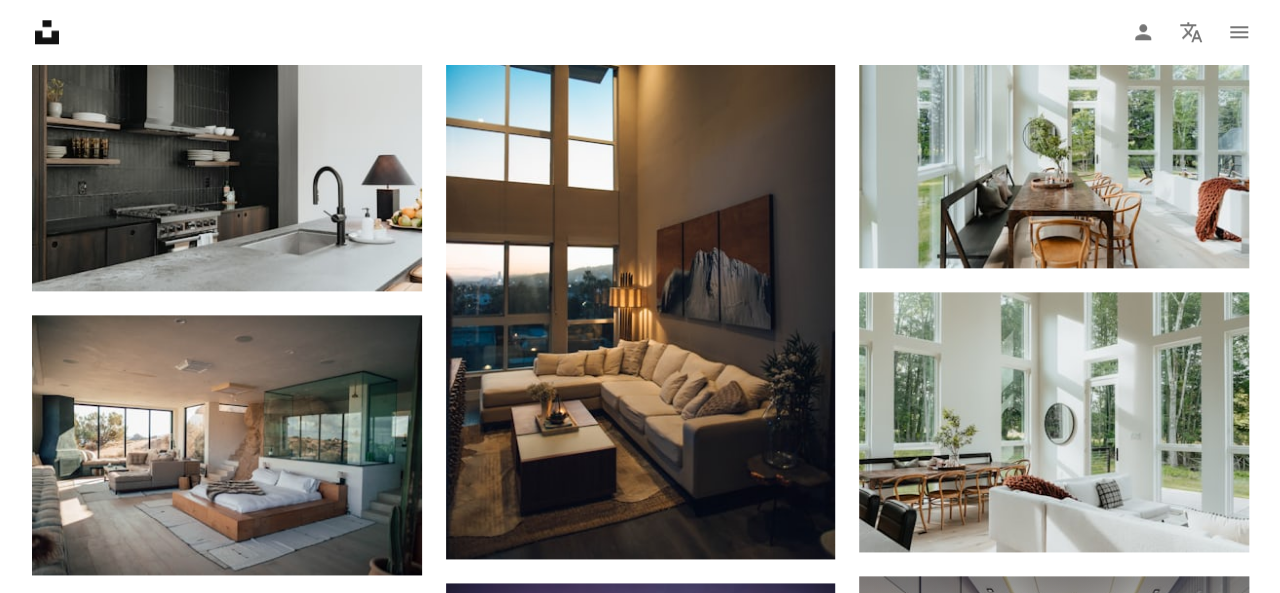 scroll, scrollTop: 1085, scrollLeft: 0, axis: vertical 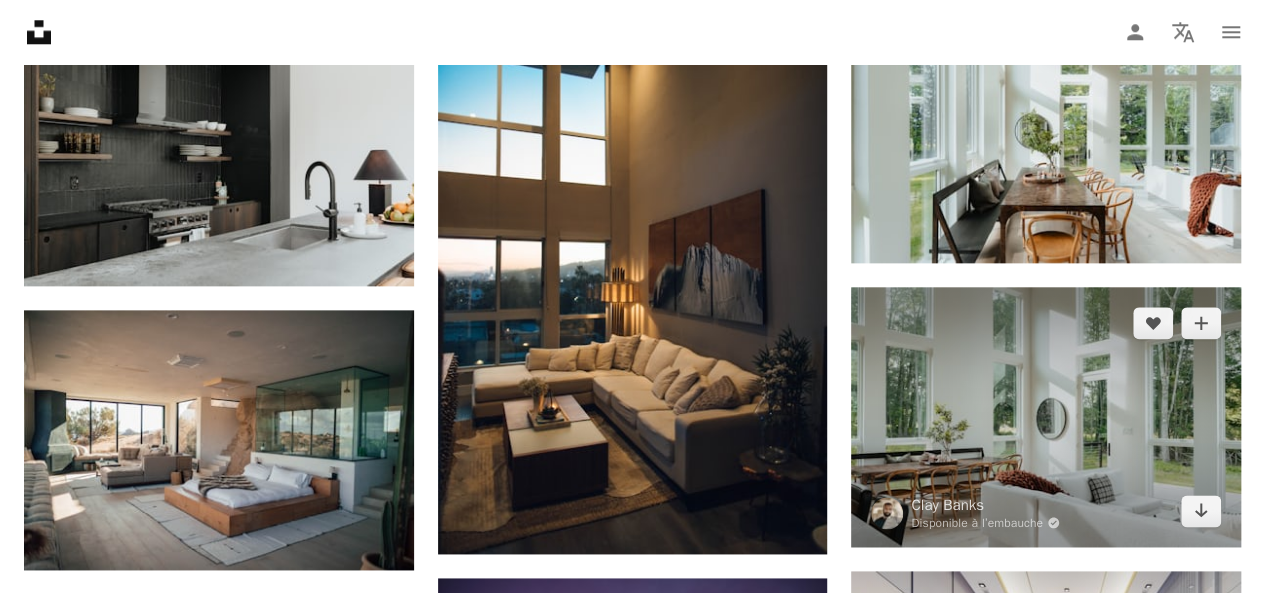 click at bounding box center (1046, 417) 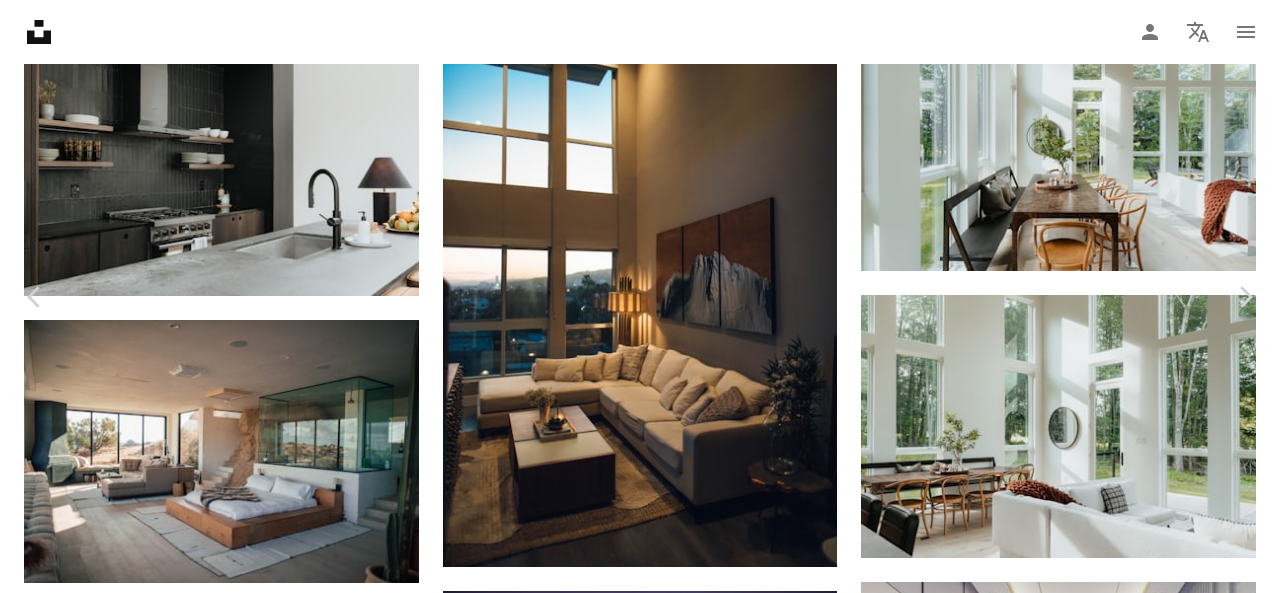 drag, startPoint x: 941, startPoint y: 358, endPoint x: 836, endPoint y: 181, distance: 205.80087 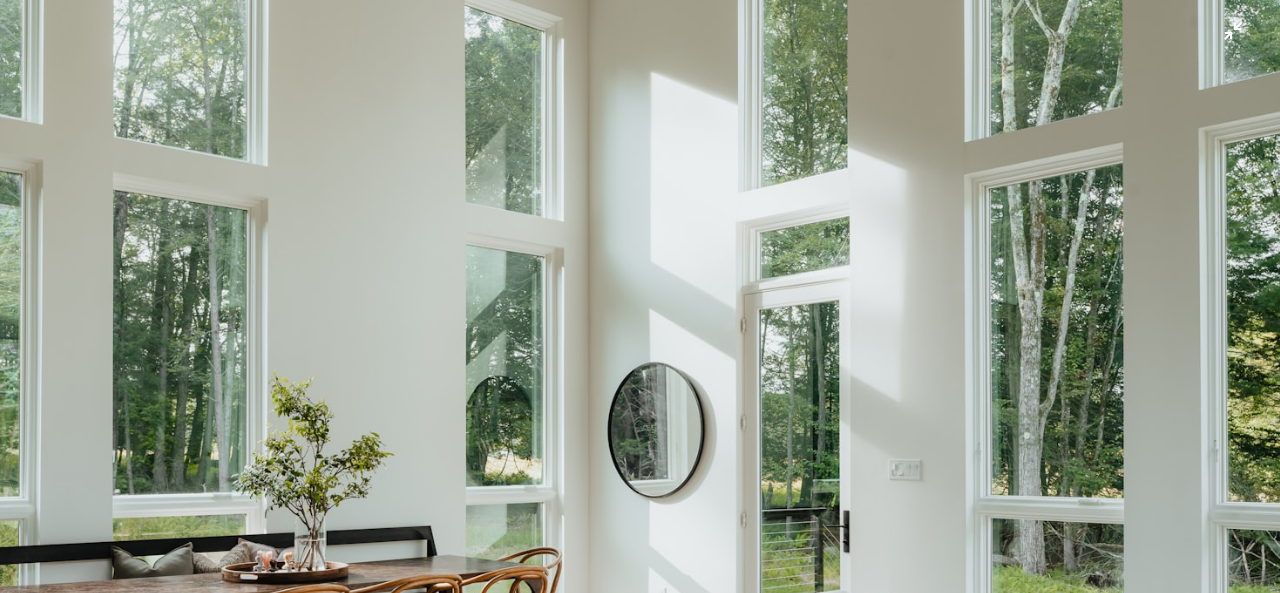 scroll, scrollTop: 120, scrollLeft: 0, axis: vertical 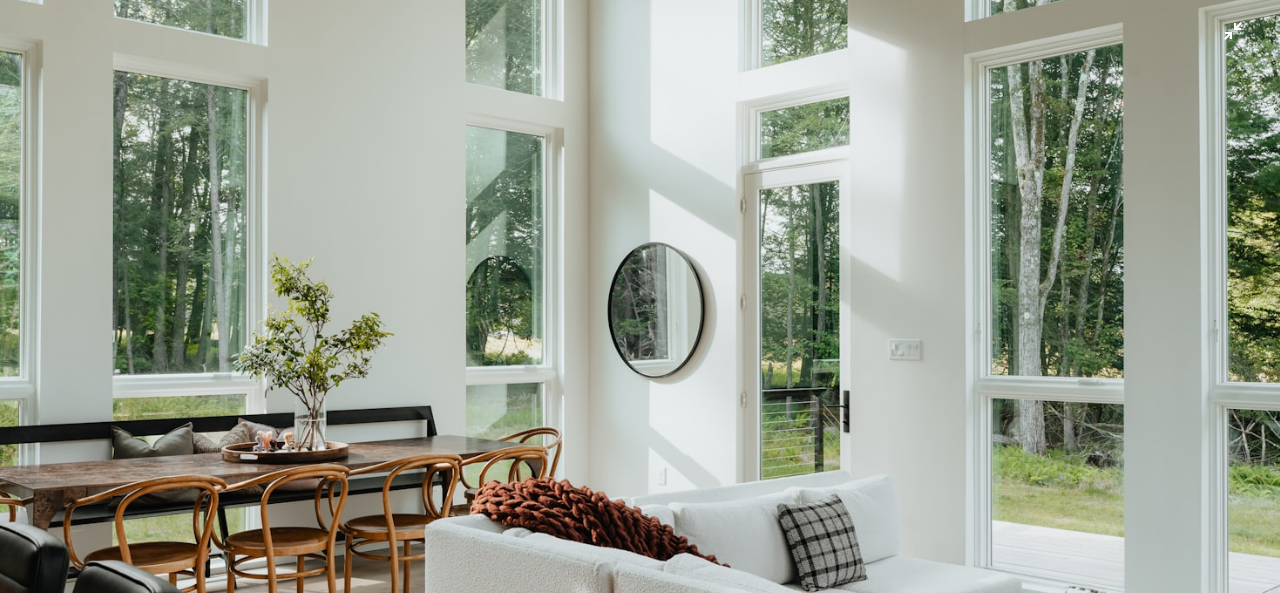 click at bounding box center (640, 306) 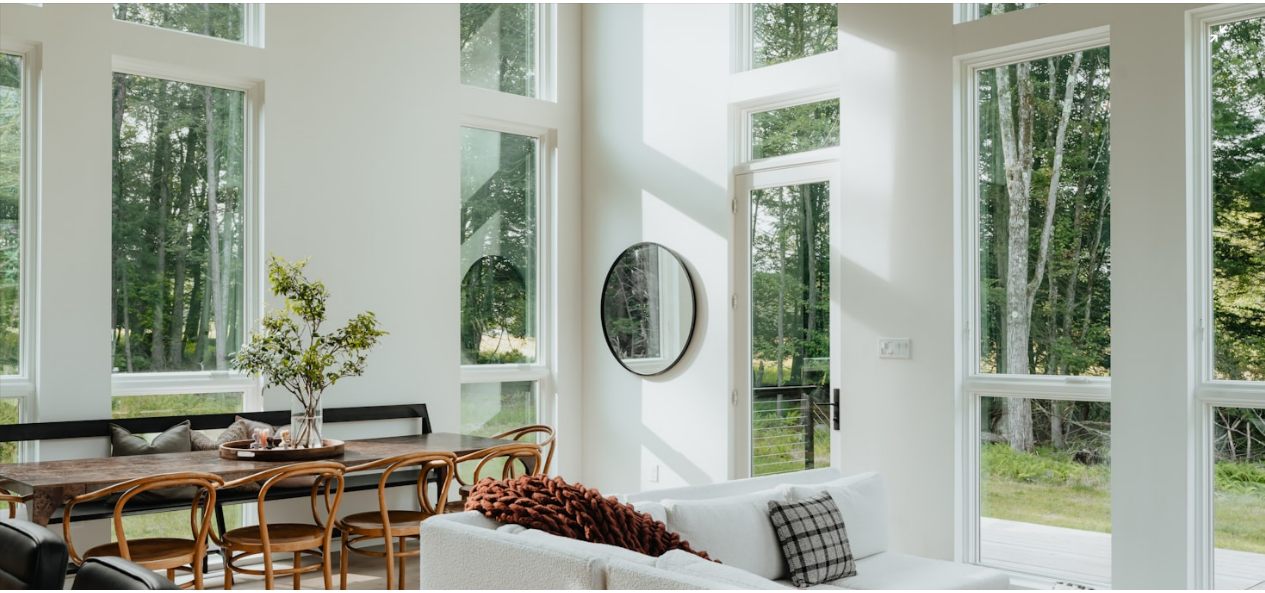 scroll, scrollTop: 75, scrollLeft: 0, axis: vertical 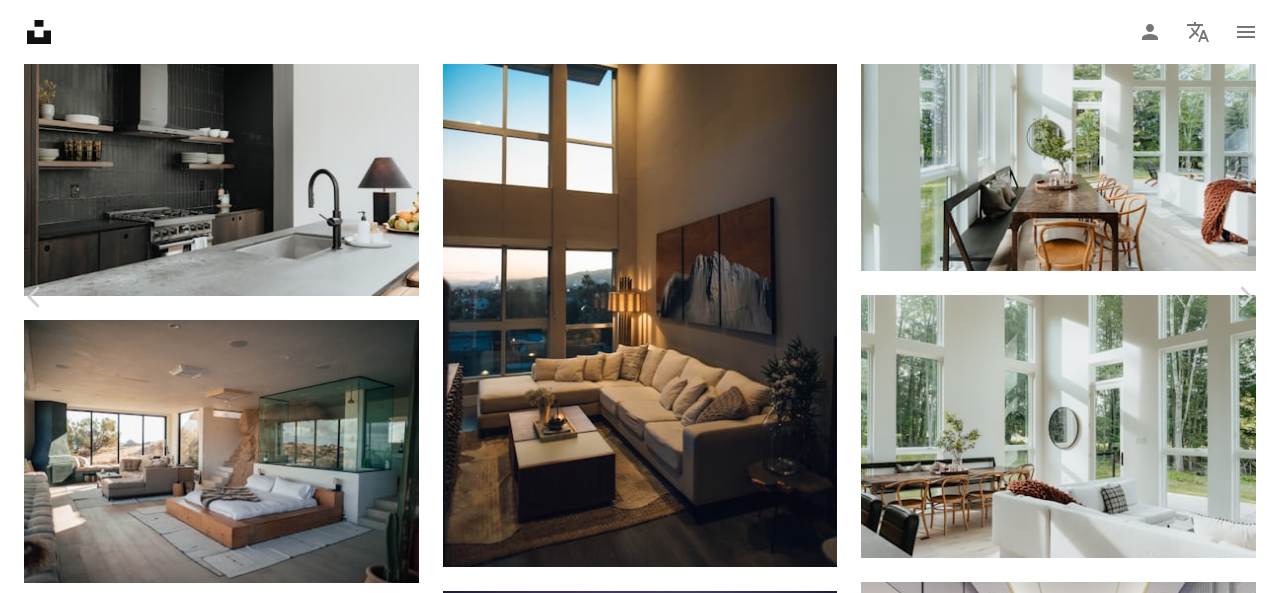 click on "Télécharger gratuitement" at bounding box center (1048, 3048) 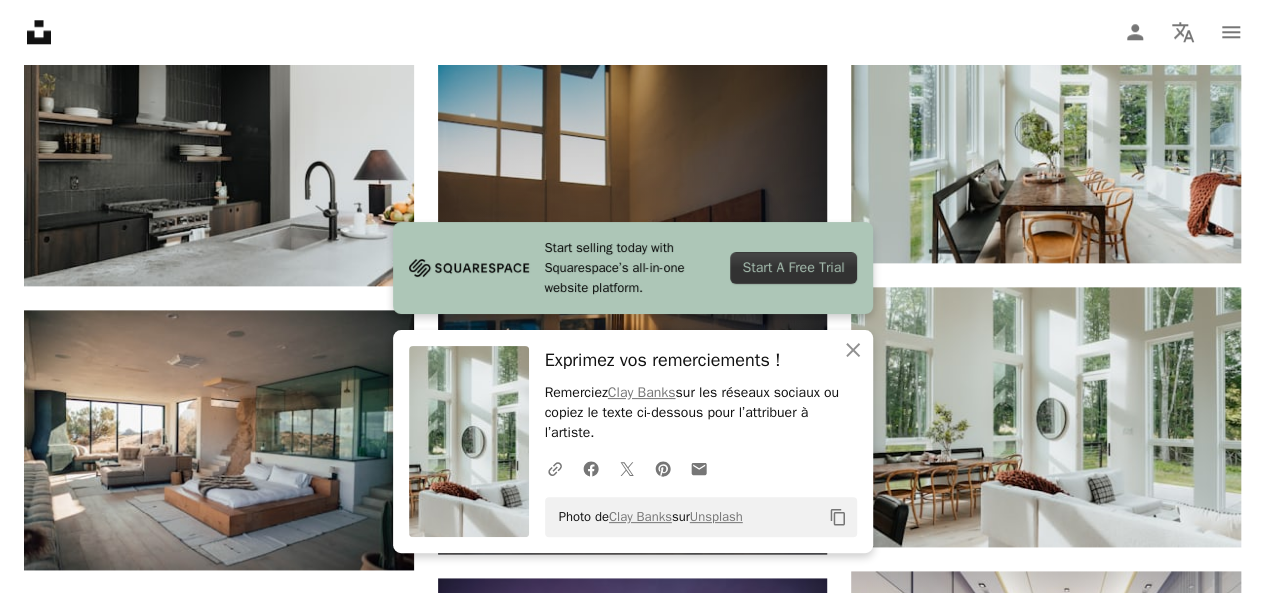 click at bounding box center (633, 261) 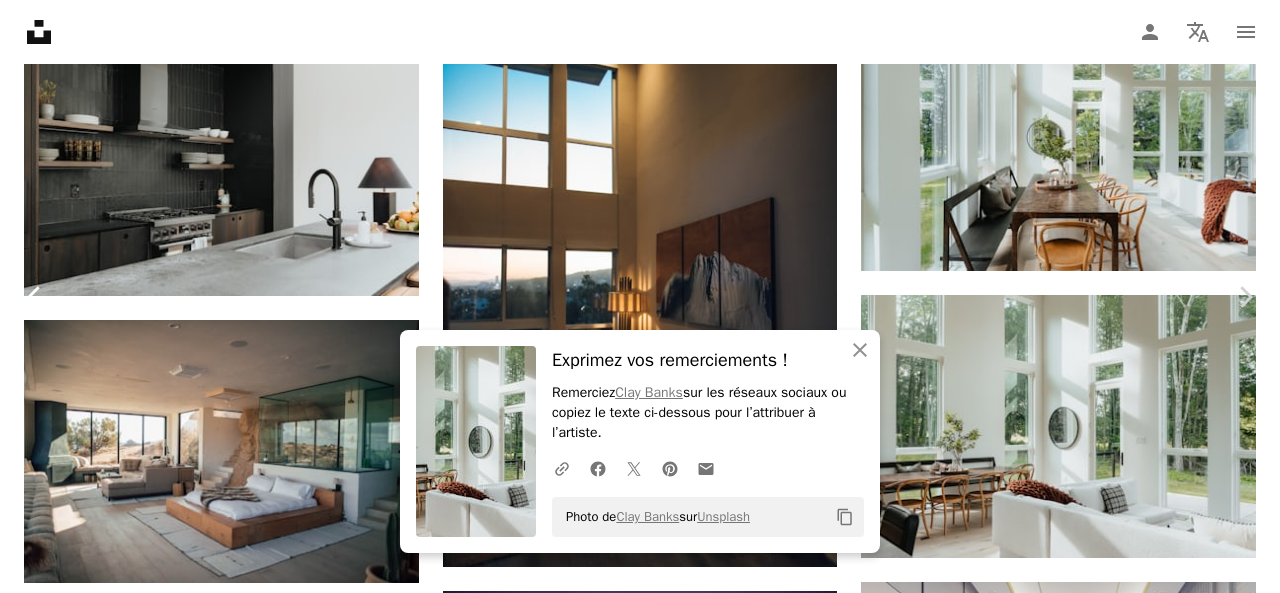 click on "Chevron left" at bounding box center [35, 297] 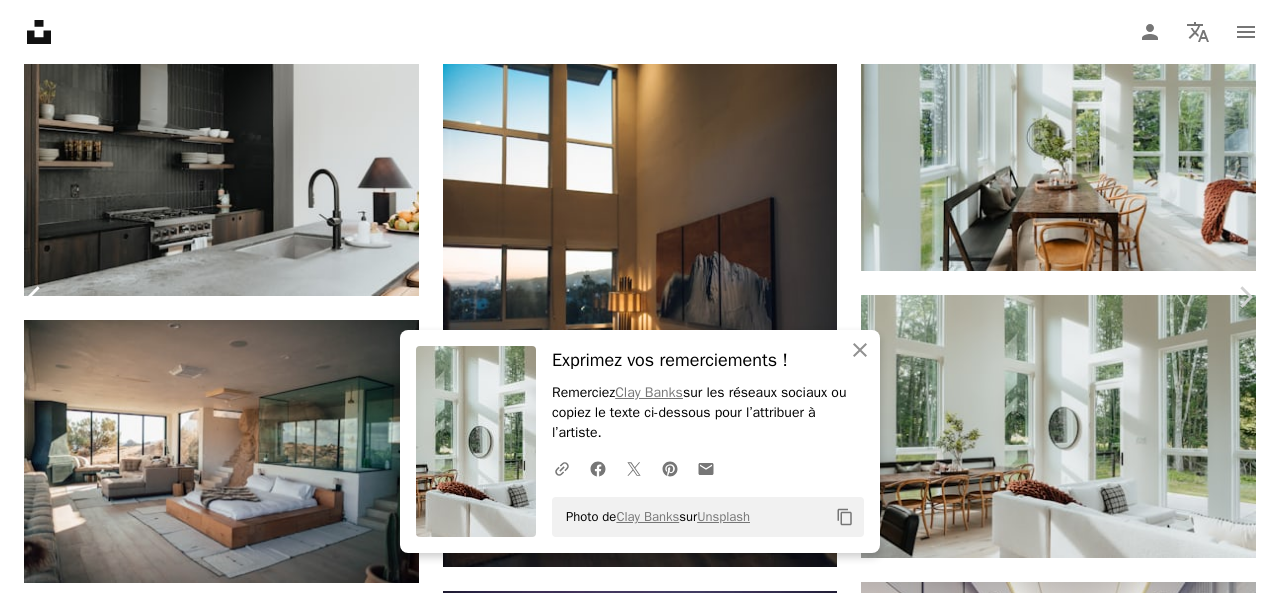 click on "Chevron left" at bounding box center [35, 297] 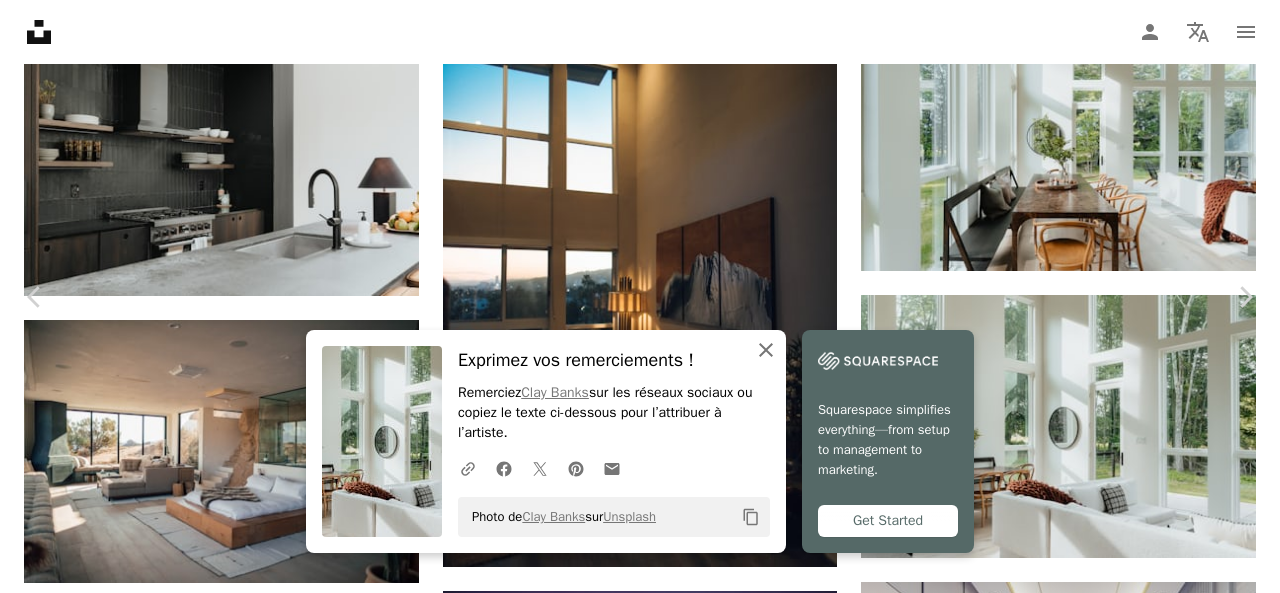 click on "An X shape" 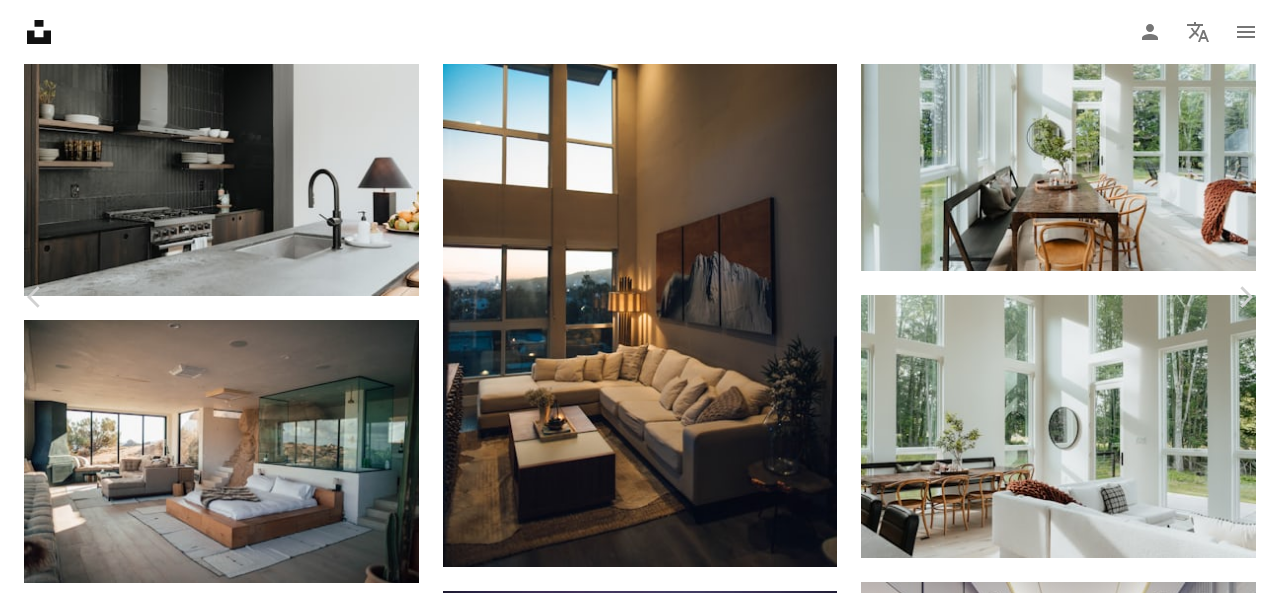 click on "Télécharger gratuitement" at bounding box center [1048, 3064] 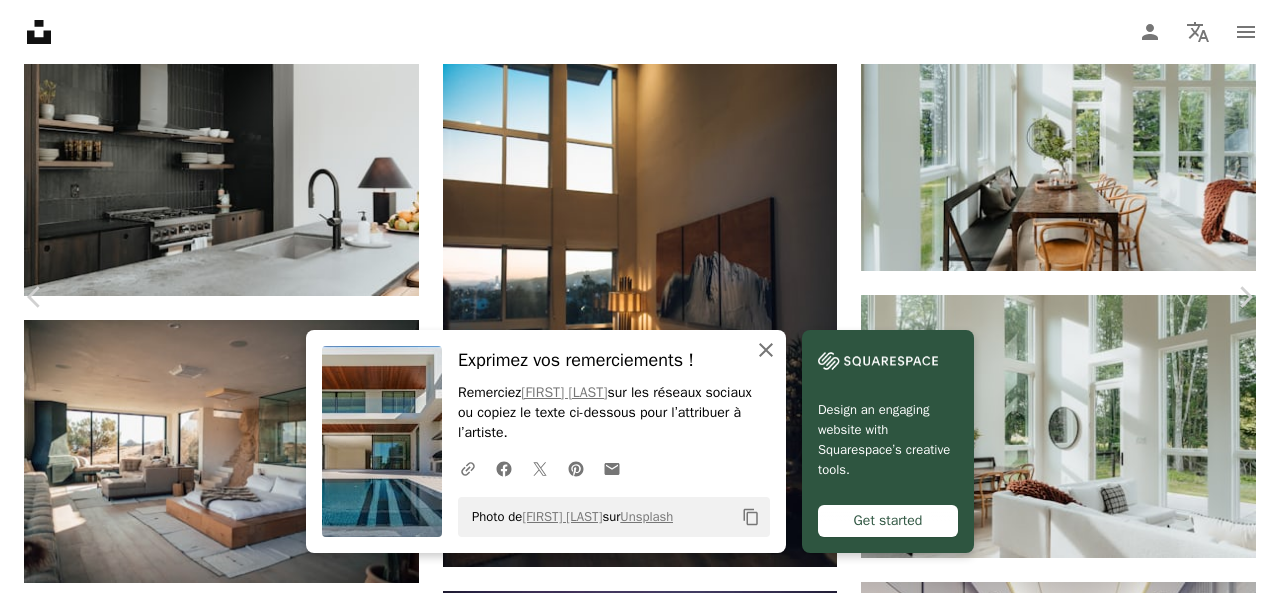 click 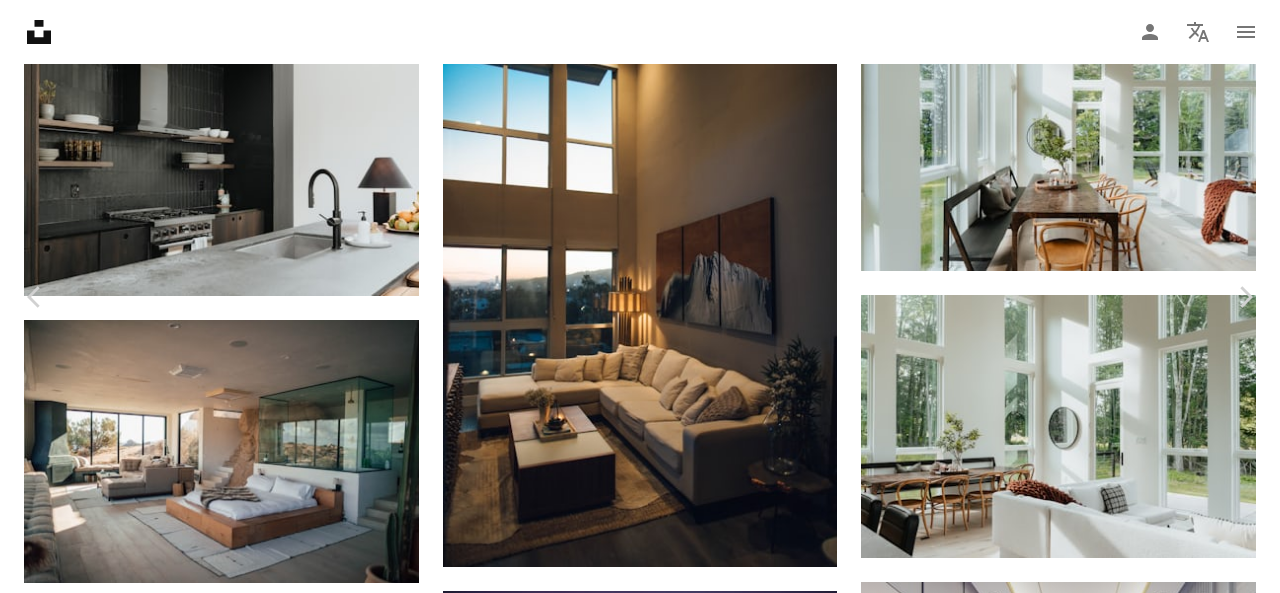 click on "Télécharger gratuitement" at bounding box center (1048, 5449) 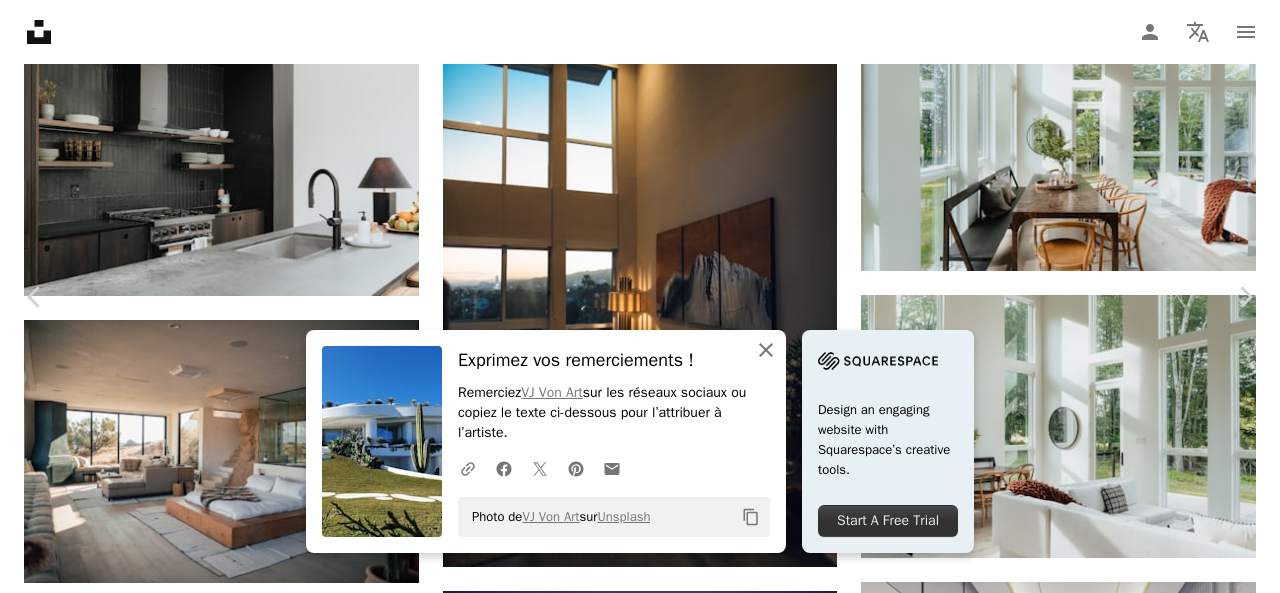 click on "An X shape" 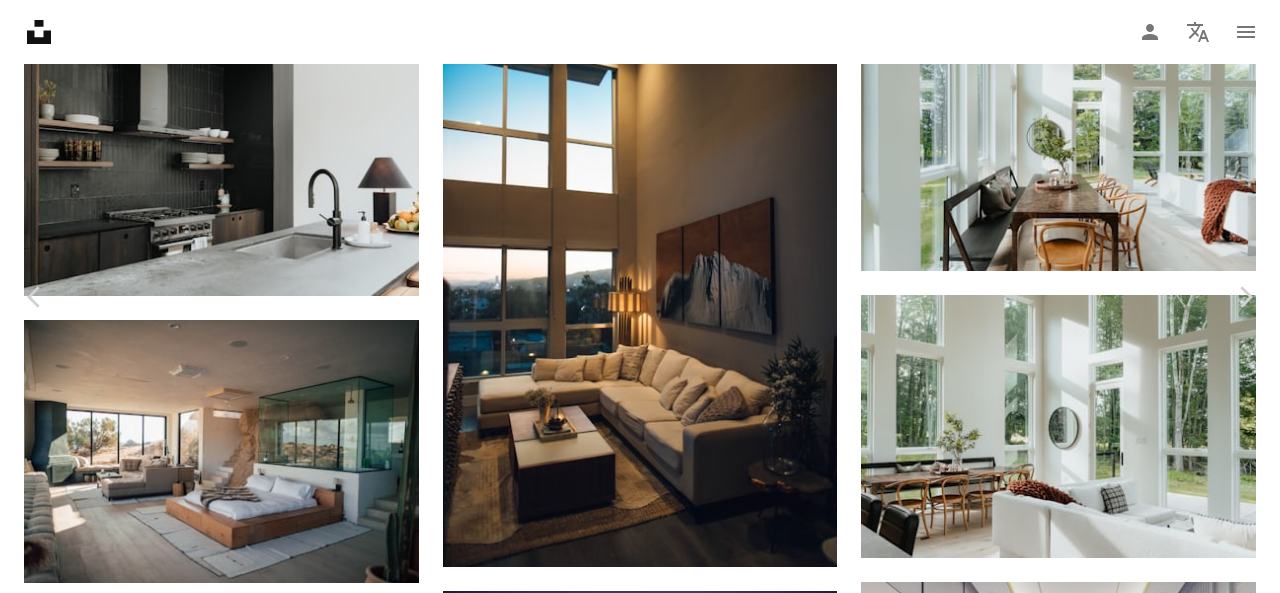 click on "A lock   Télécharger" at bounding box center [1113, 5449] 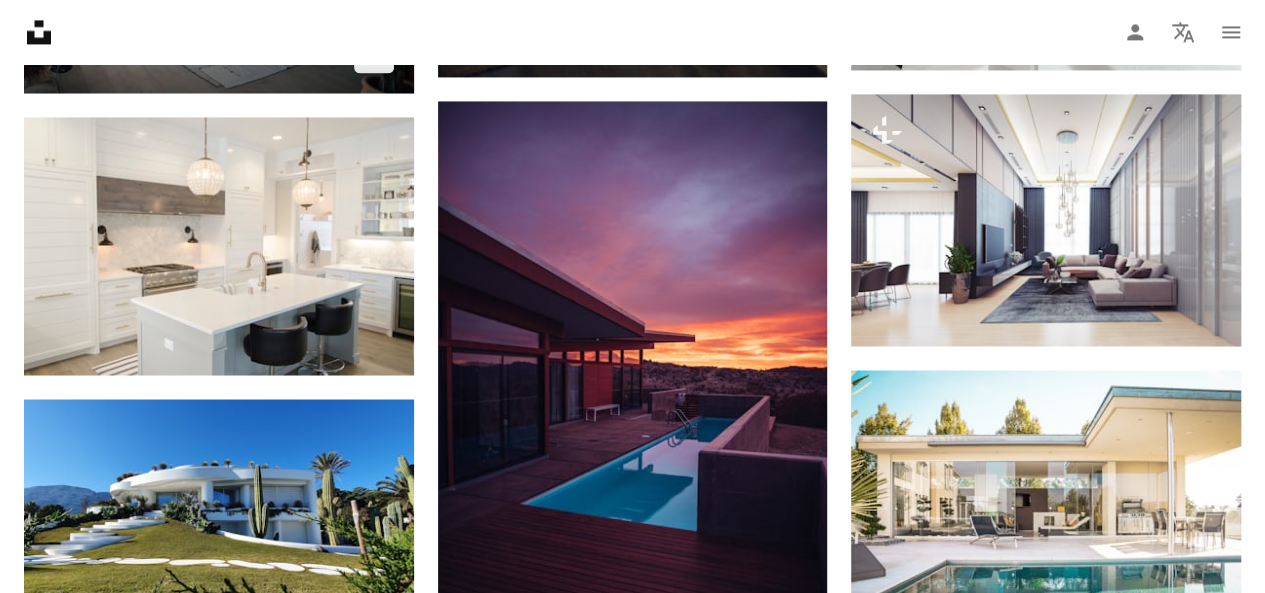 scroll, scrollTop: 1565, scrollLeft: 0, axis: vertical 